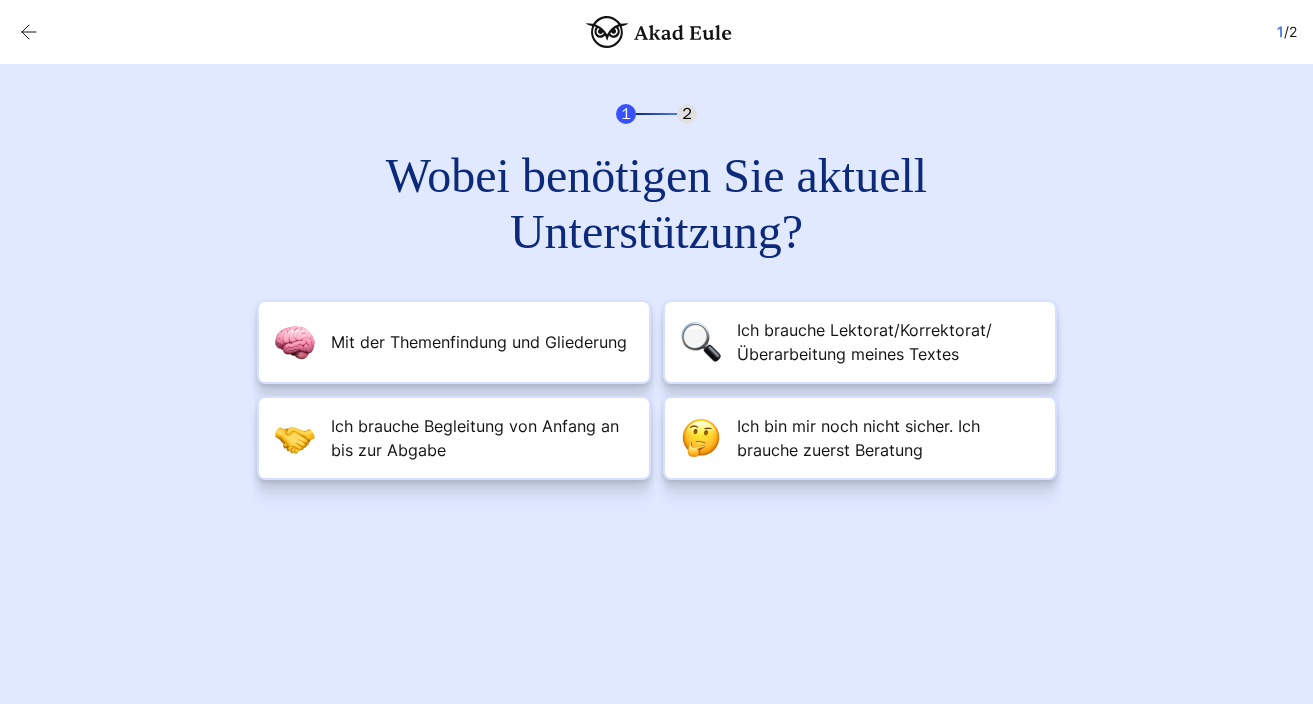 scroll, scrollTop: 0, scrollLeft: 0, axis: both 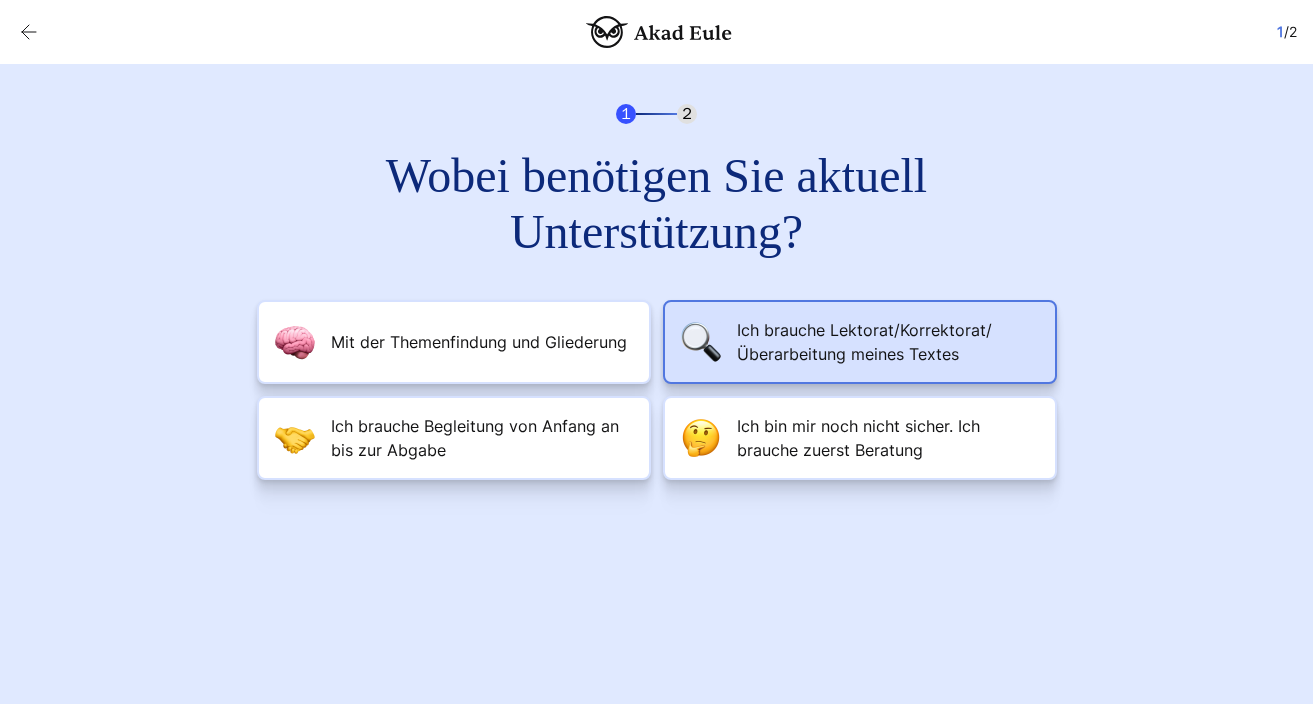 click on "Ich brauche Lektorat/Korrektorat/Überarbeitung meines Textes" at bounding box center (888, 342) 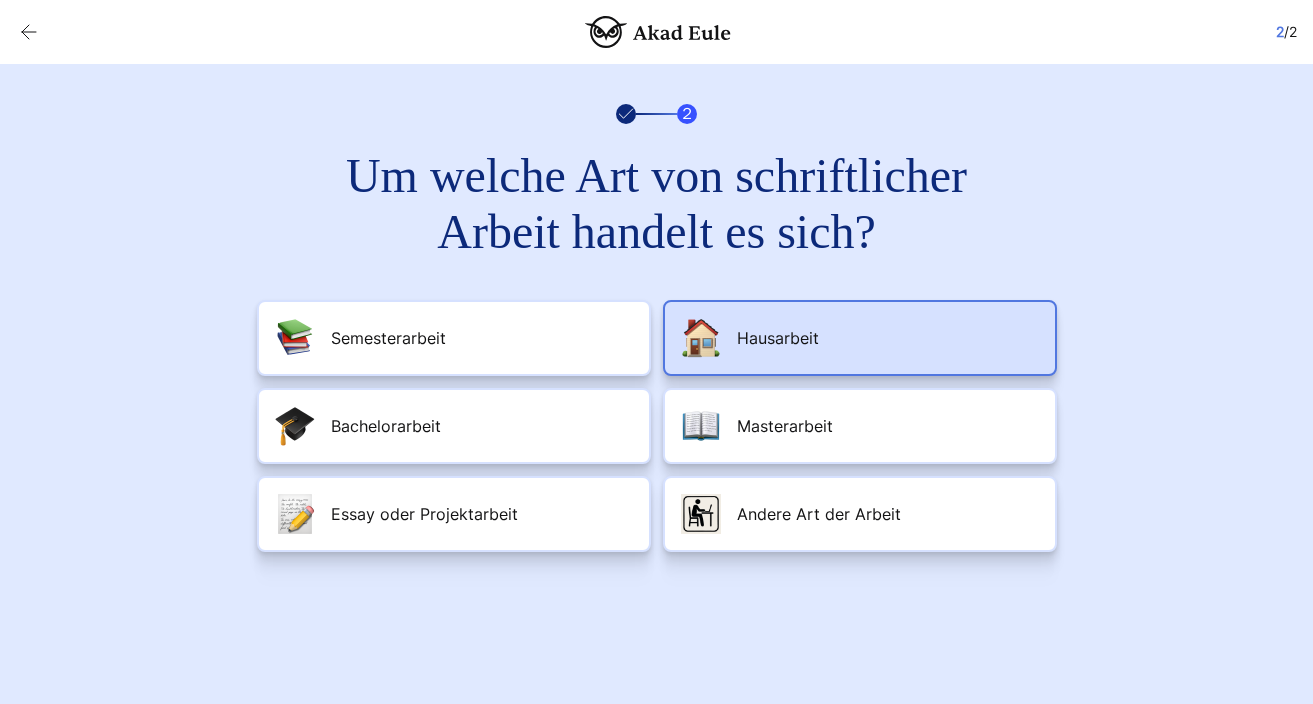 click on "Hausarbeit" at bounding box center [860, 338] 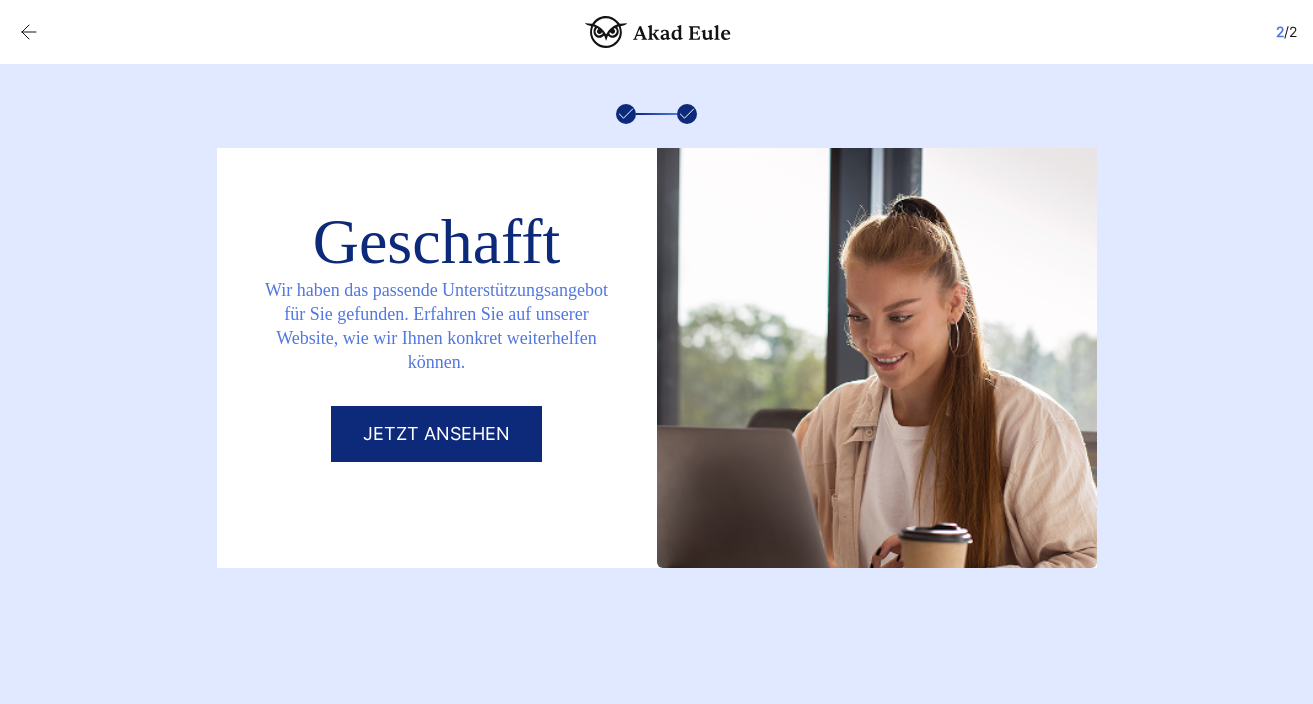 click on "Jetzt ansehen" at bounding box center [436, 434] 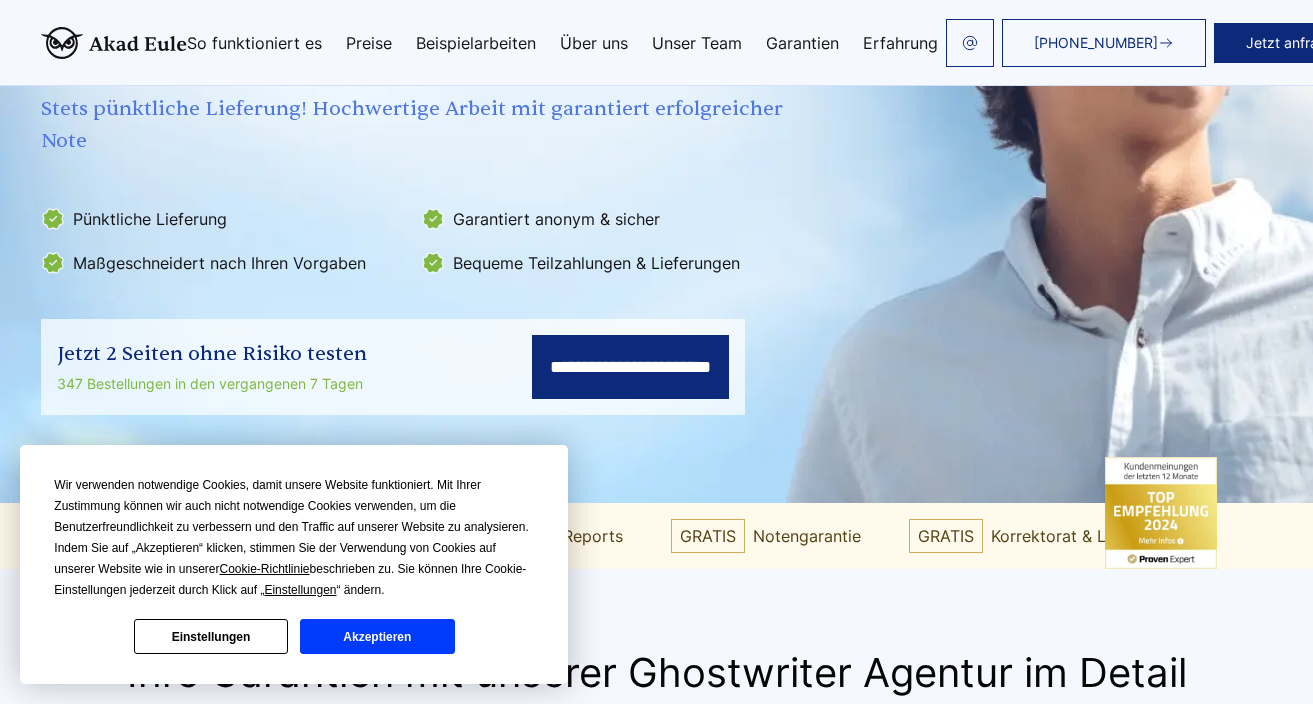 scroll, scrollTop: 0, scrollLeft: 0, axis: both 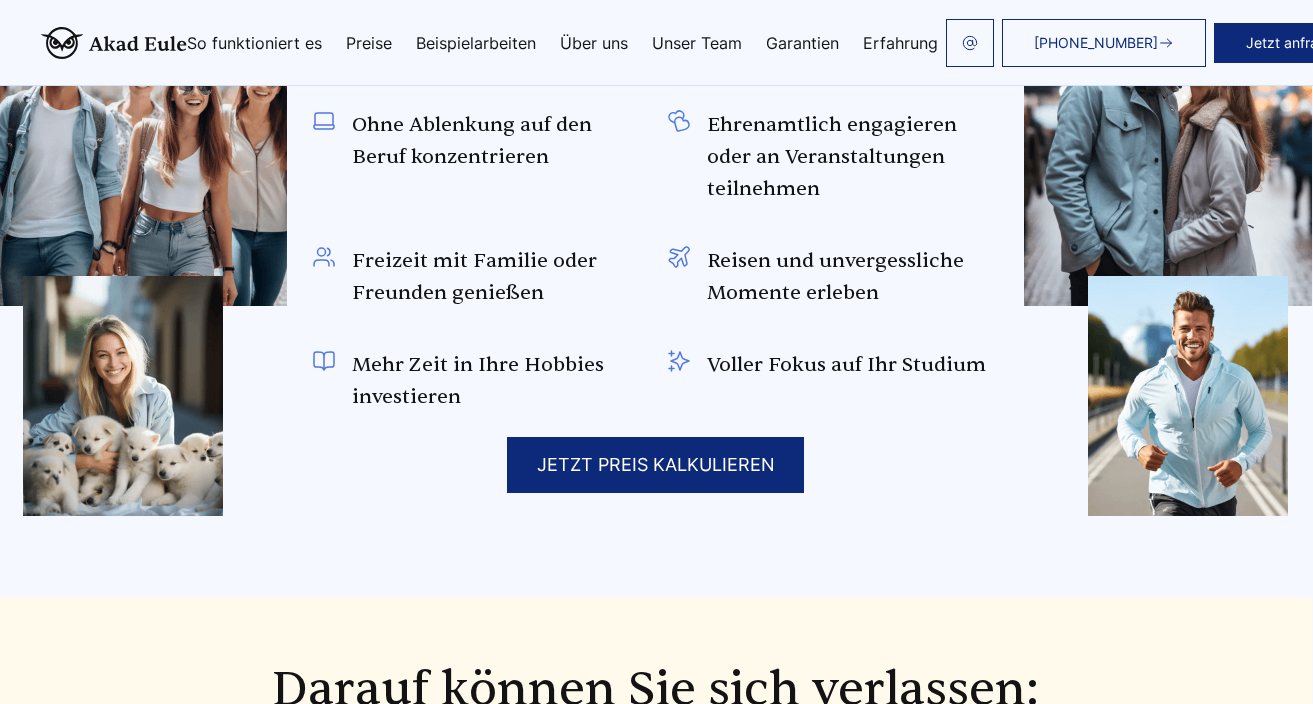 click on "JETZT PREIS KALKULIEREN" at bounding box center [655, 465] 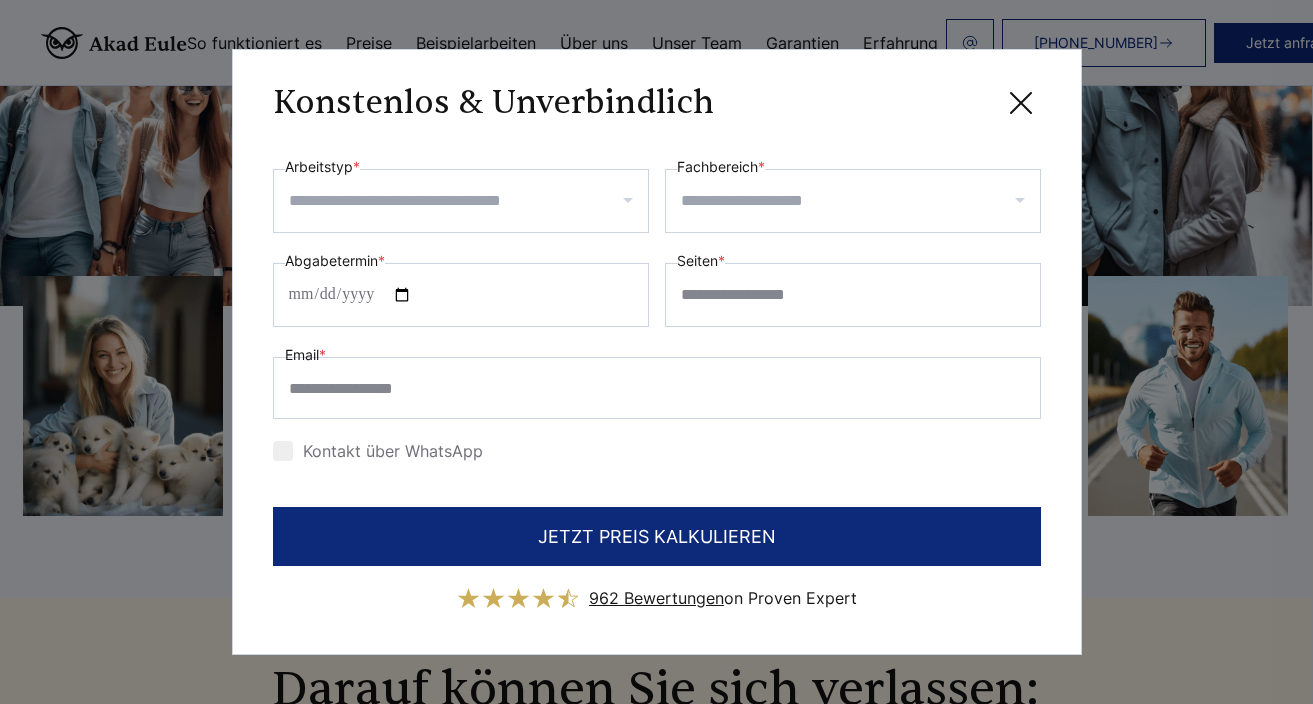 click on "Arbeitstyp  *" at bounding box center [468, 201] 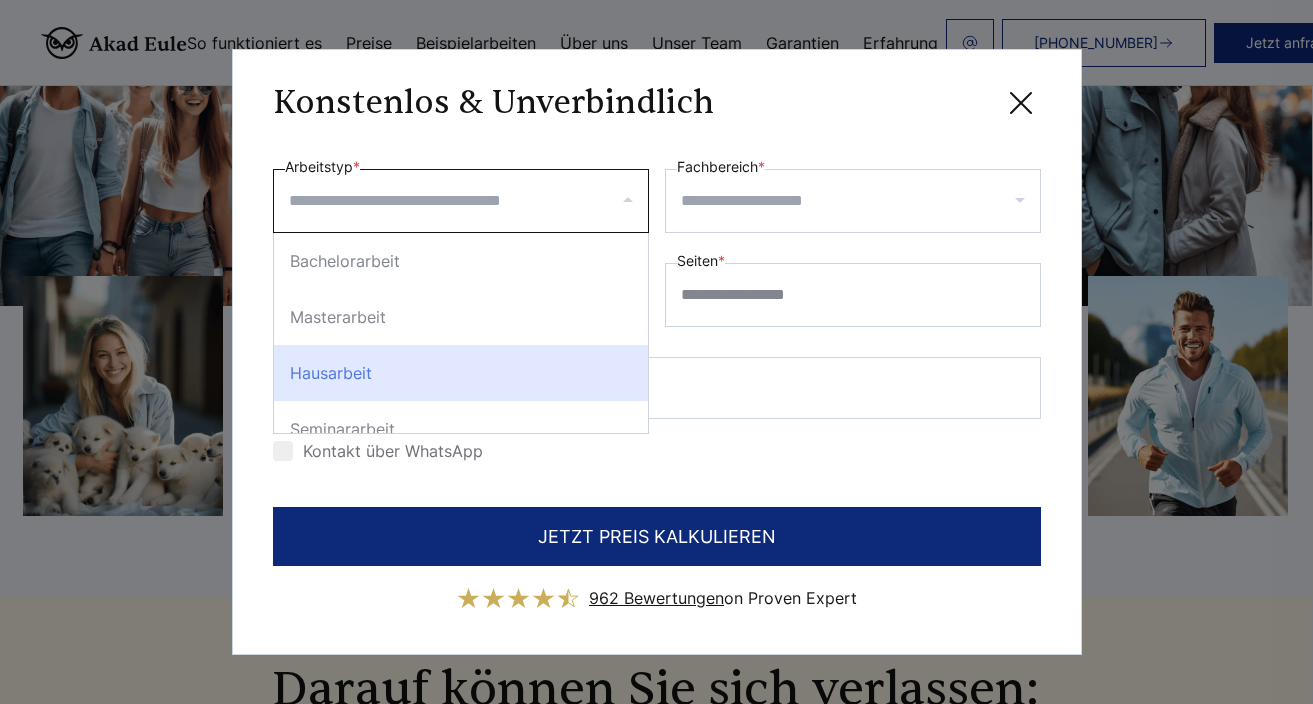 click on "Hausarbeit" at bounding box center (461, 373) 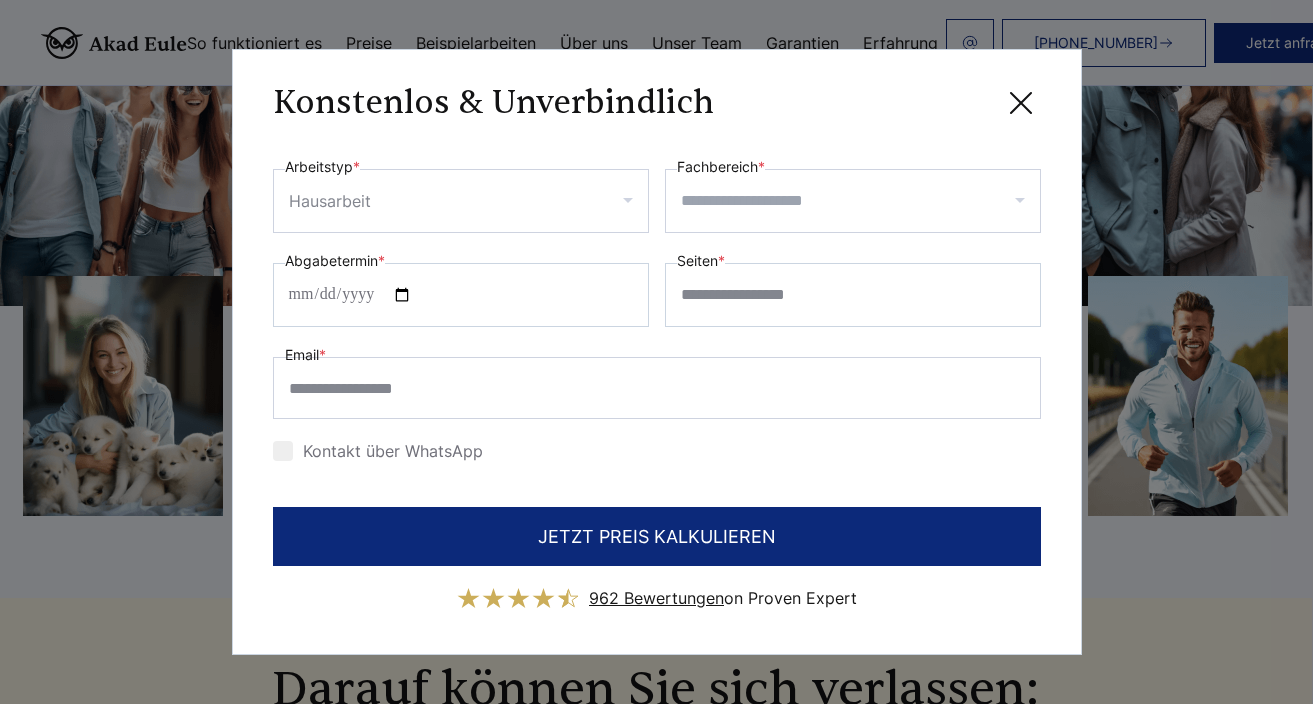 click on "Fachbereich  *" at bounding box center [860, 201] 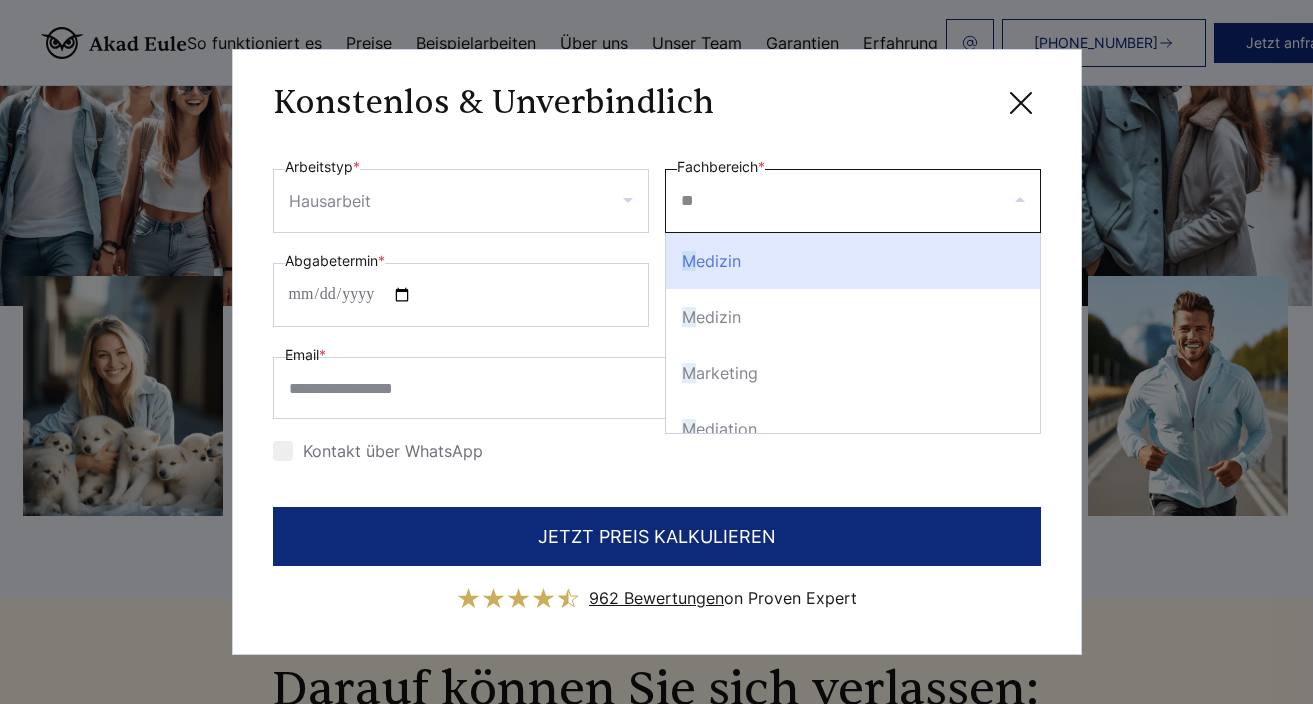 type on "***" 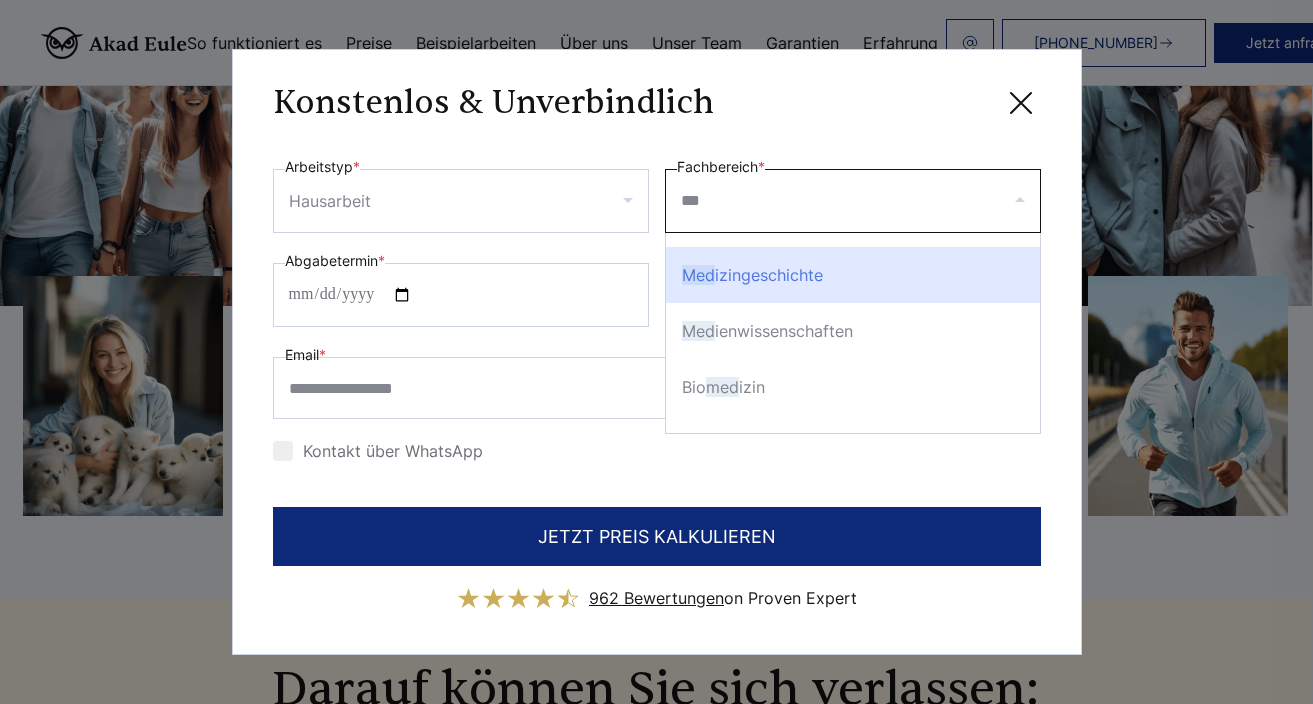 scroll, scrollTop: 300, scrollLeft: 0, axis: vertical 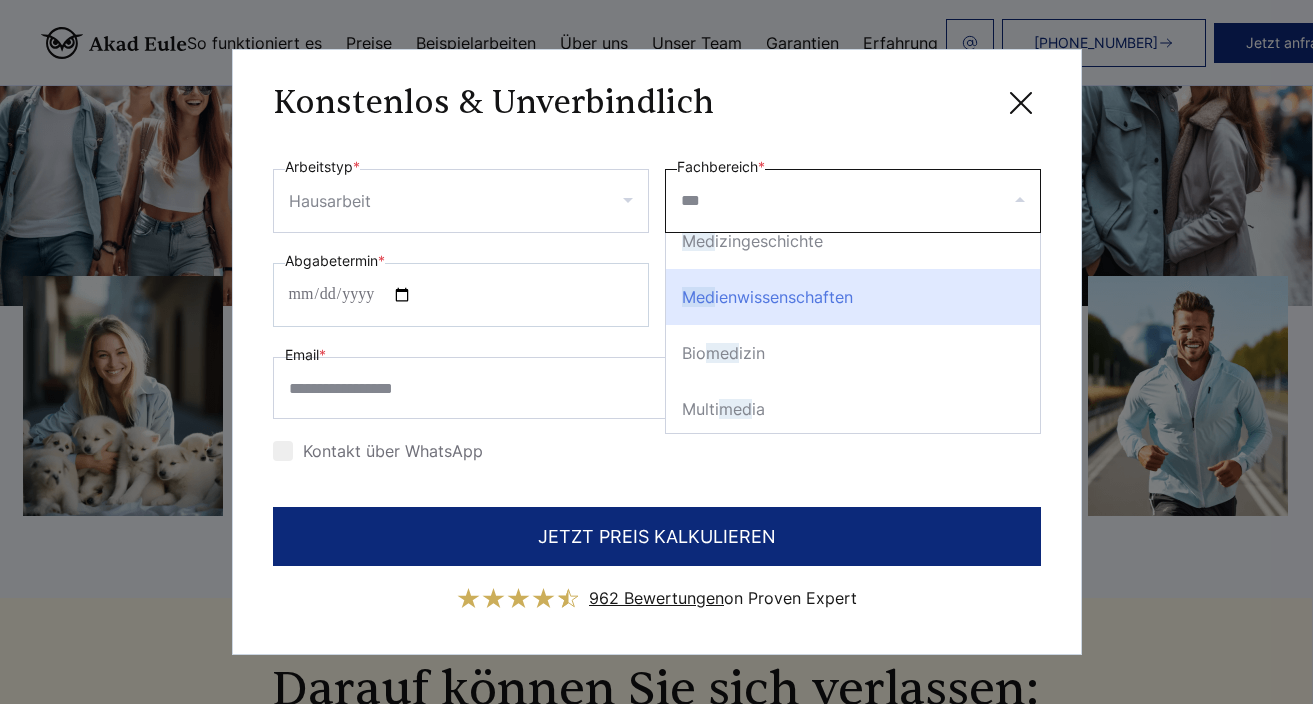 click on "Med" 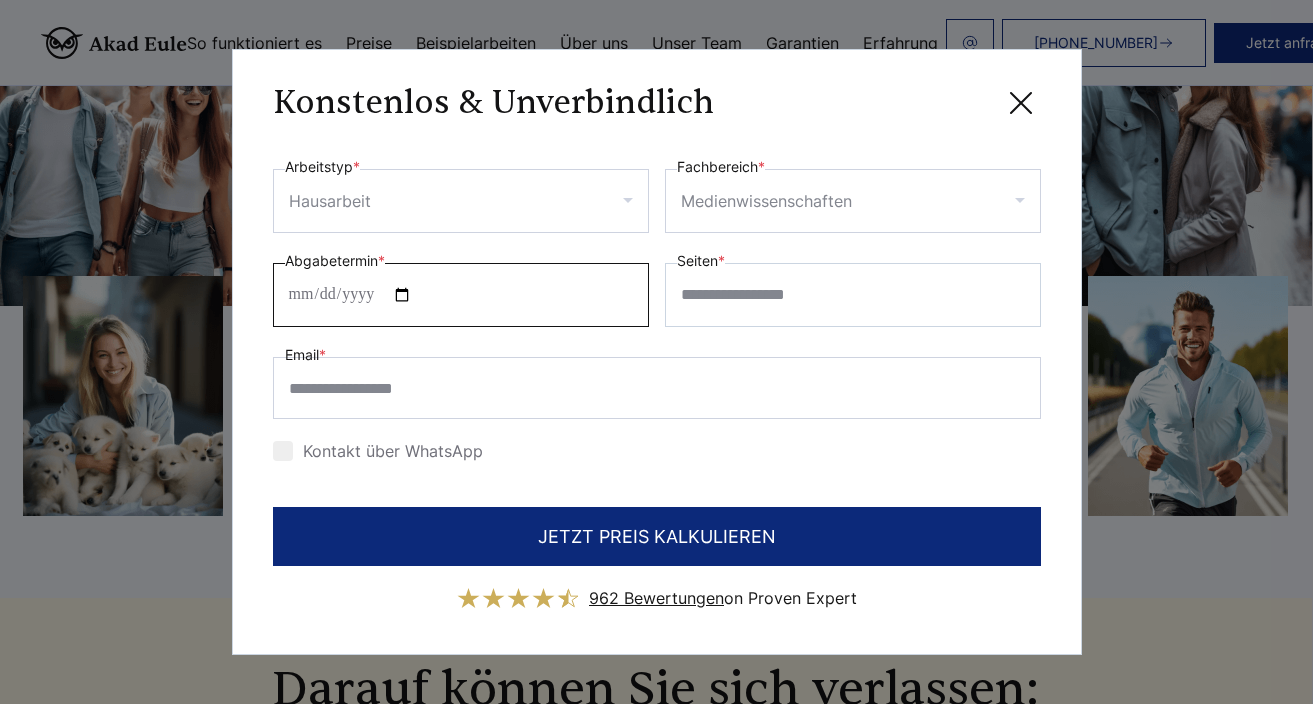 click on "Abgabetermin  *" at bounding box center (461, 295) 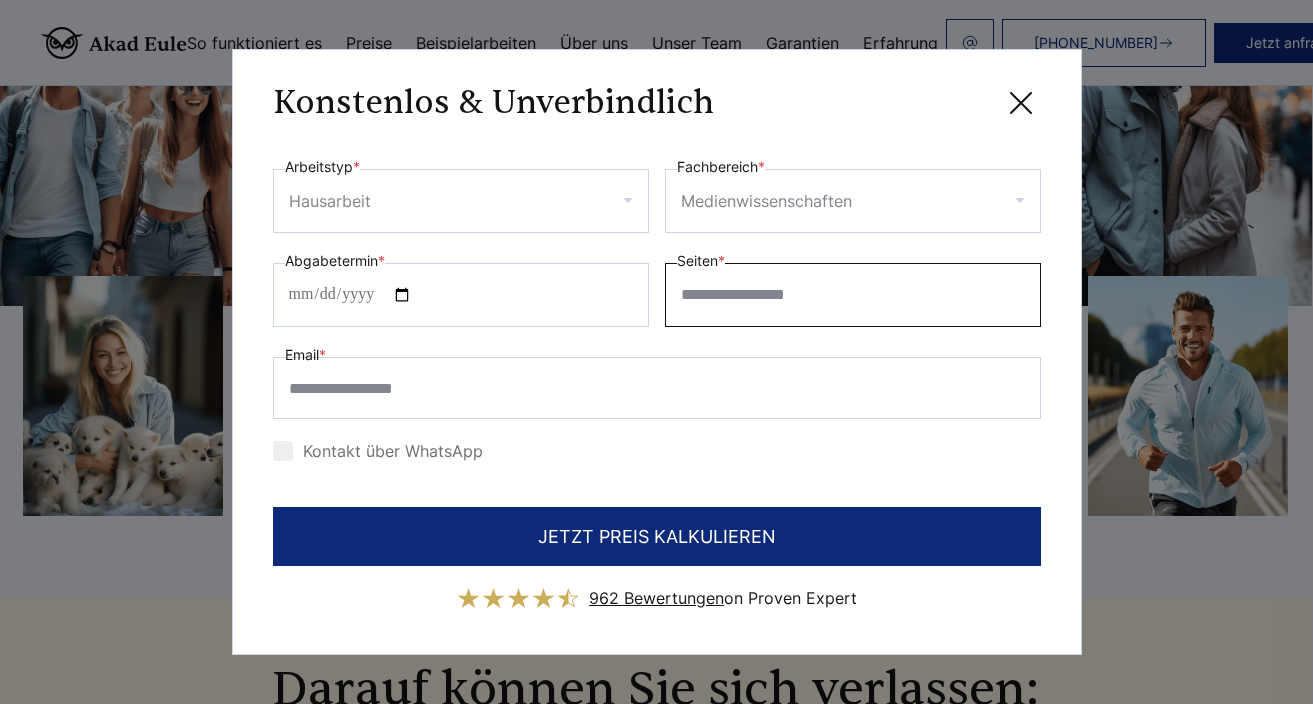 click on "Seiten  *" at bounding box center [853, 295] 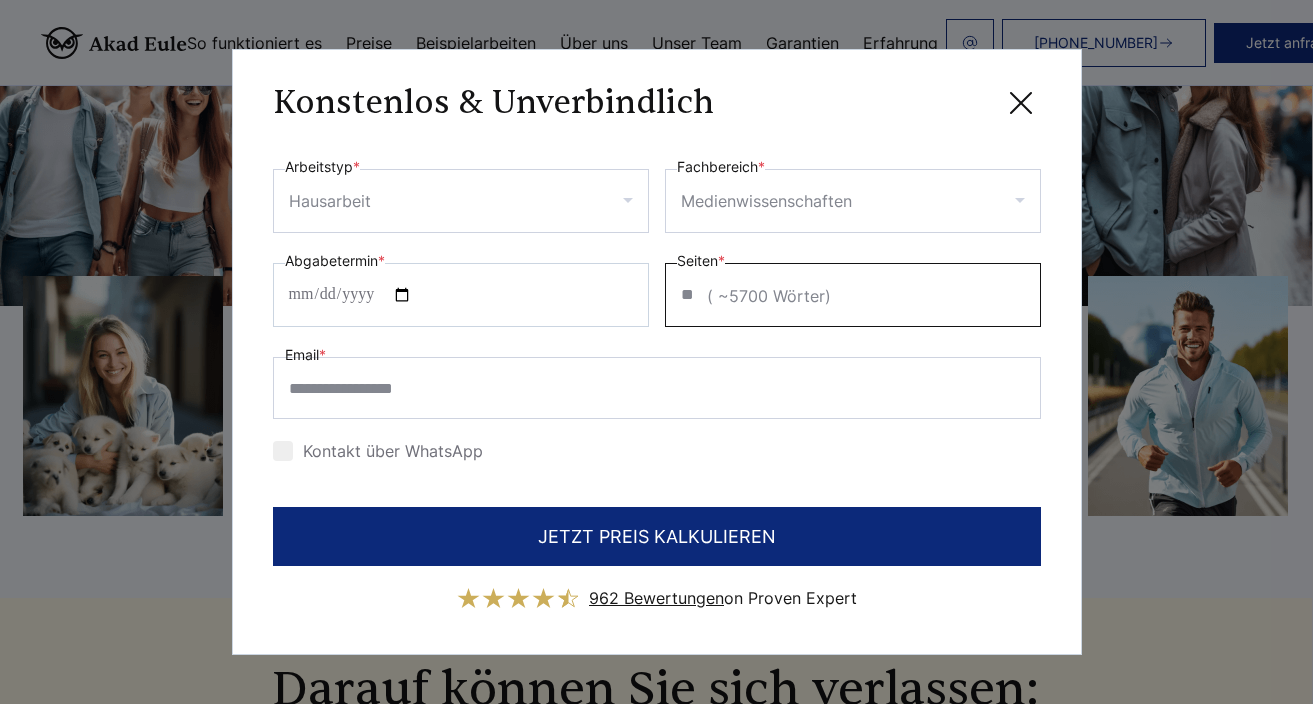 type on "**" 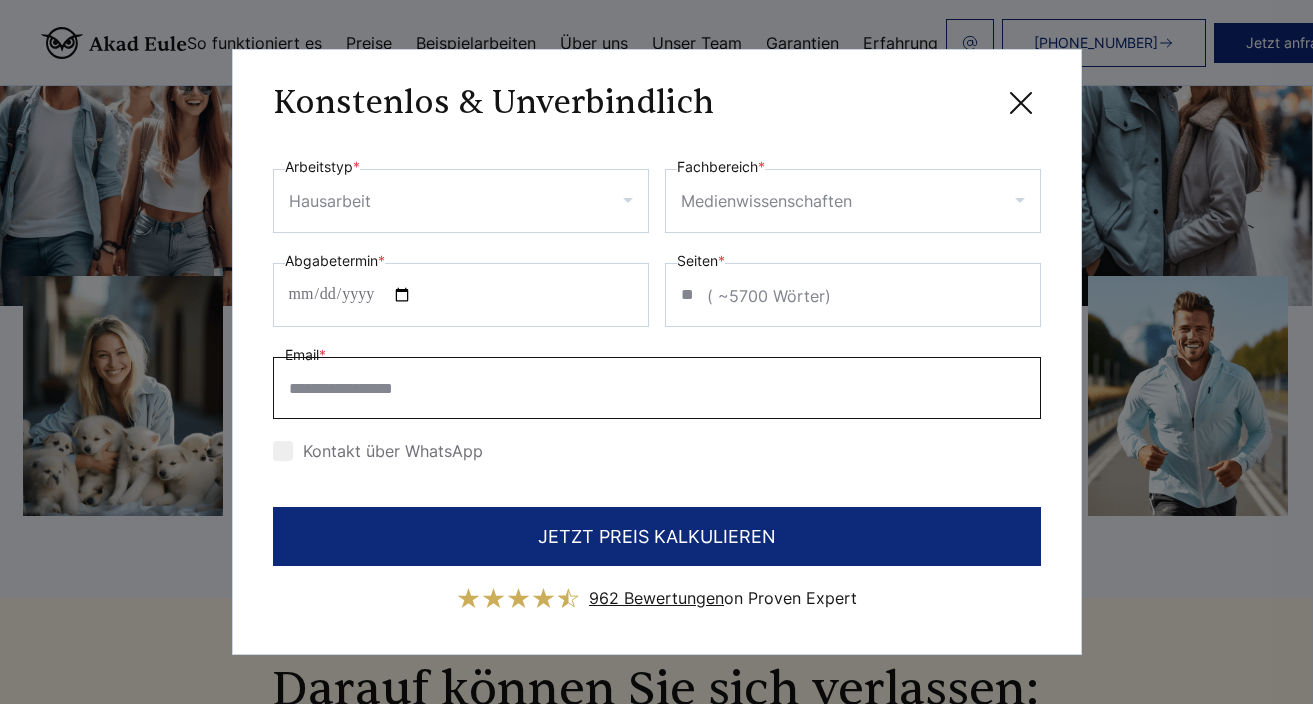 click on "Email  *" at bounding box center [657, 388] 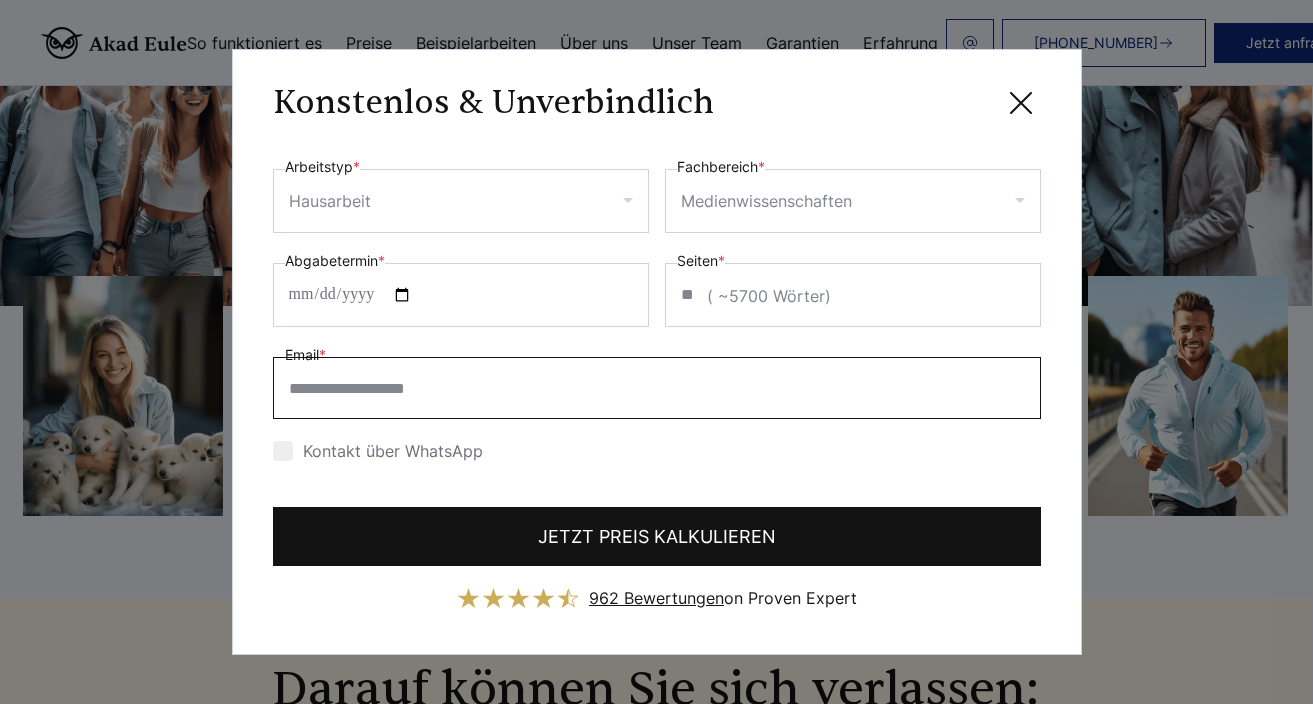 type on "**********" 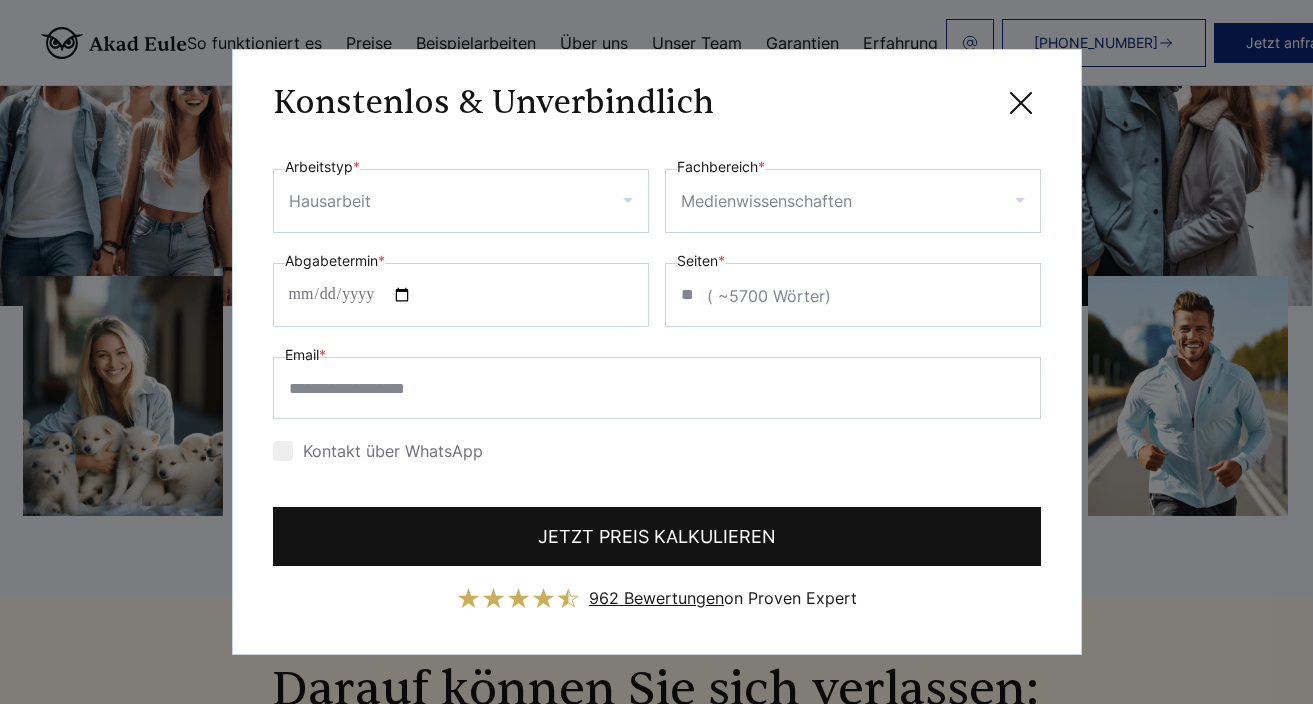 click on "JETZT PREIS KALKULIEREN" at bounding box center (657, 536) 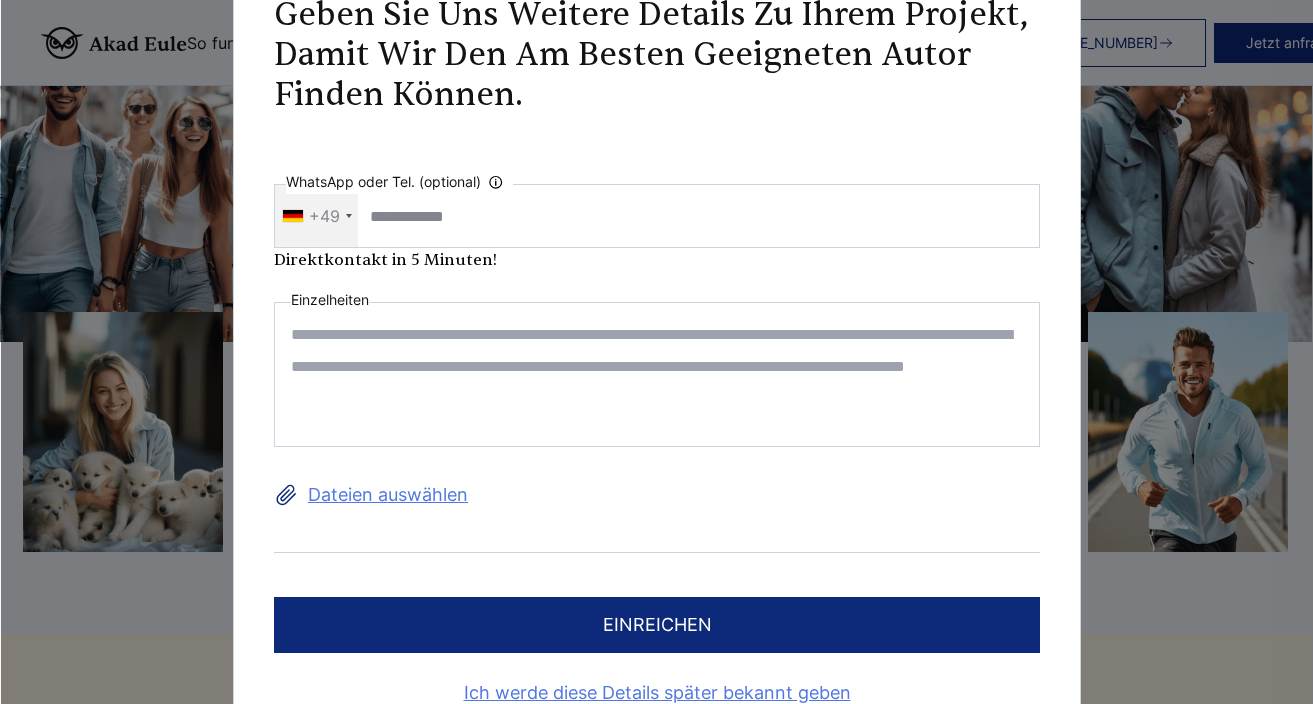 scroll, scrollTop: 1941, scrollLeft: 1, axis: both 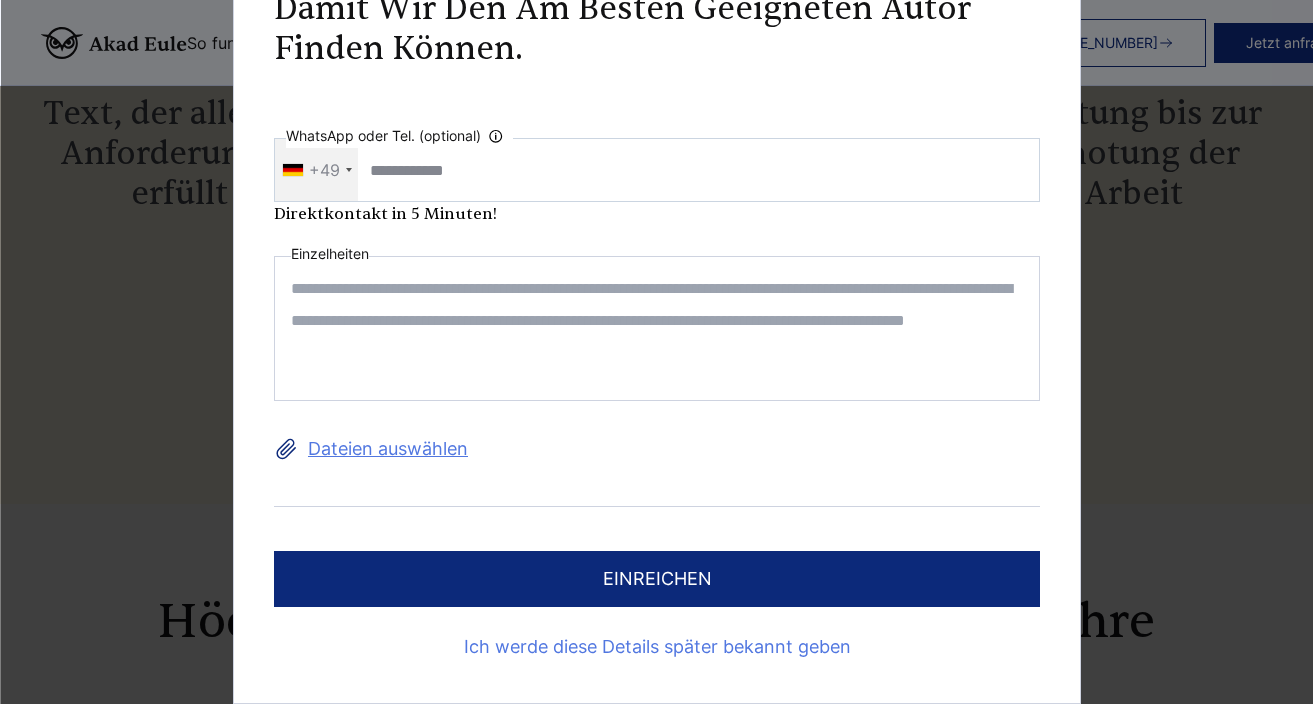 click on "Ich werde diese Details später bekannt geben" at bounding box center (657, 647) 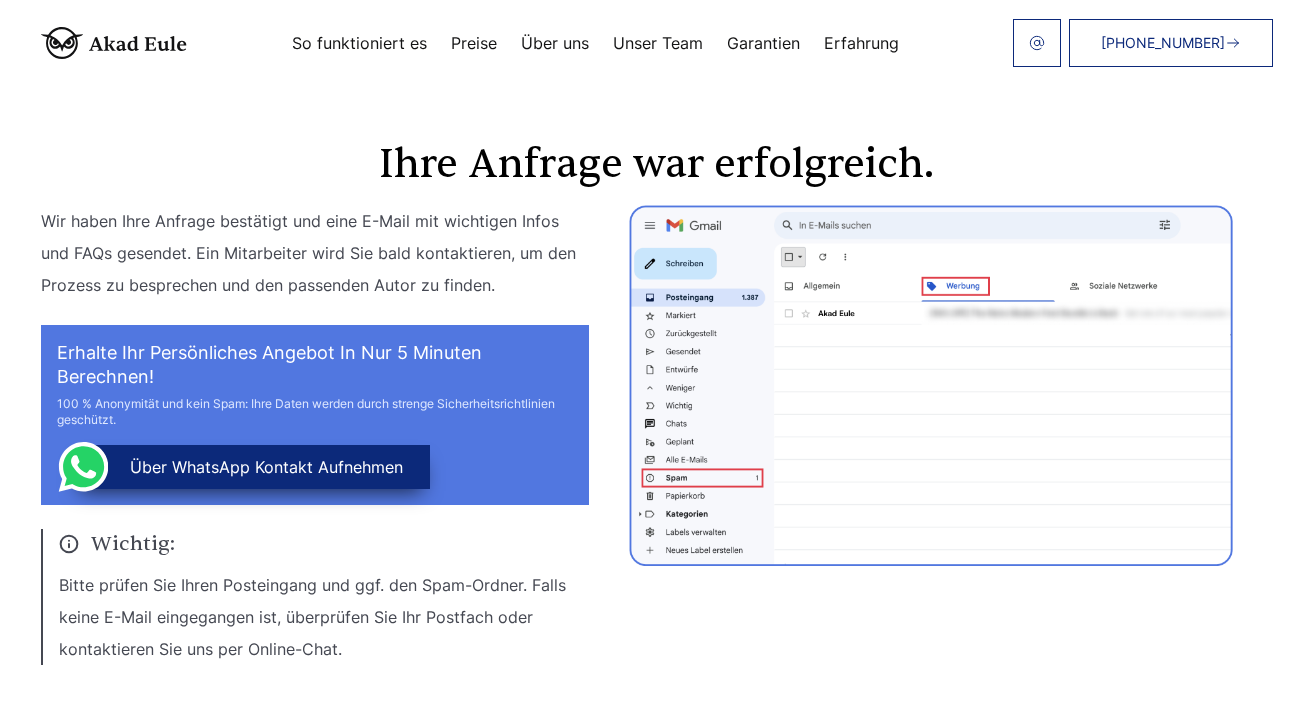 scroll, scrollTop: 0, scrollLeft: 0, axis: both 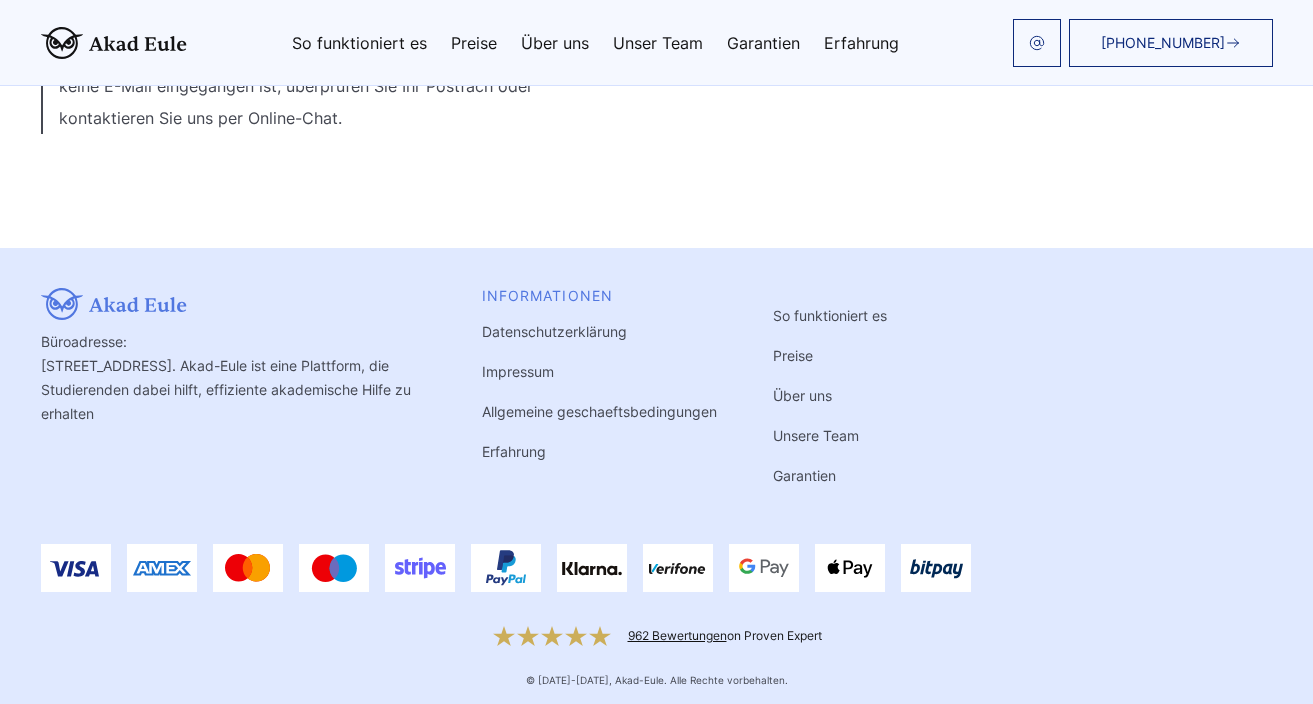 click on "Preise" at bounding box center (793, 355) 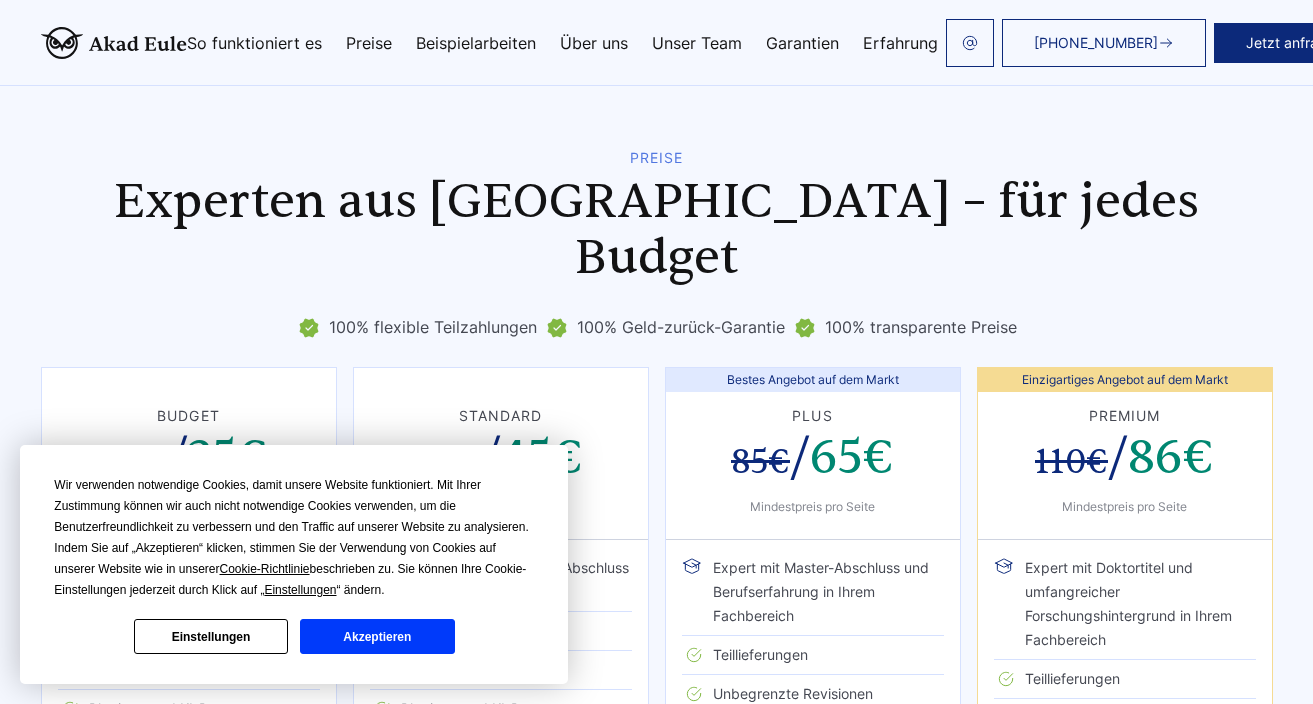 scroll, scrollTop: 3446, scrollLeft: 0, axis: vertical 